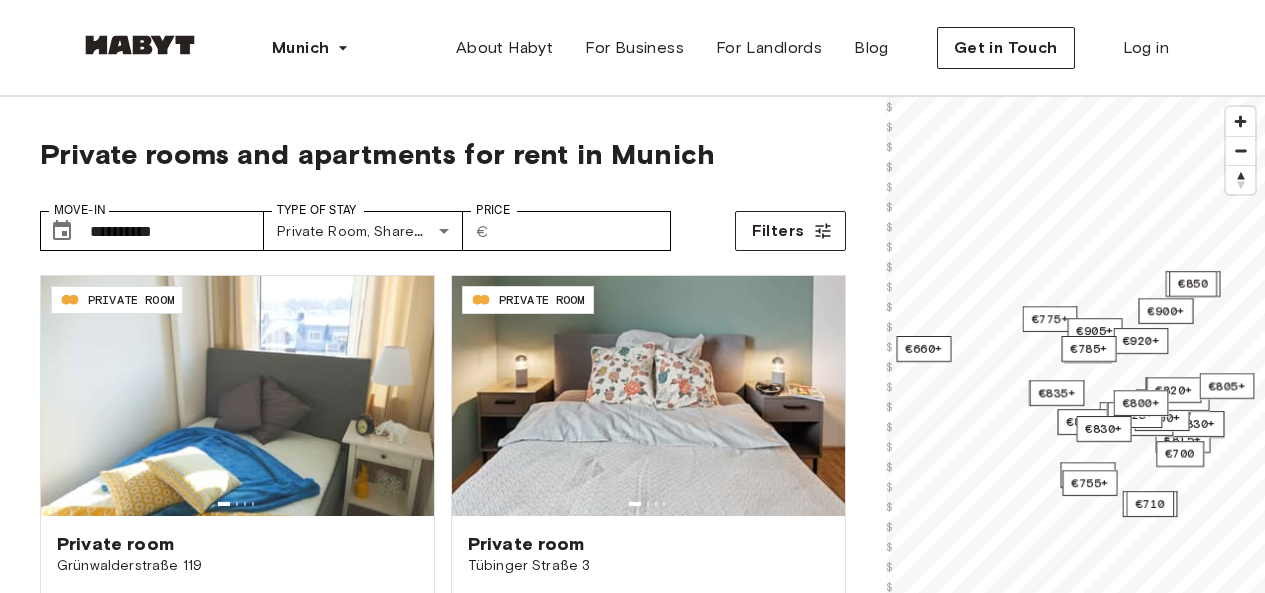 scroll, scrollTop: 0, scrollLeft: 0, axis: both 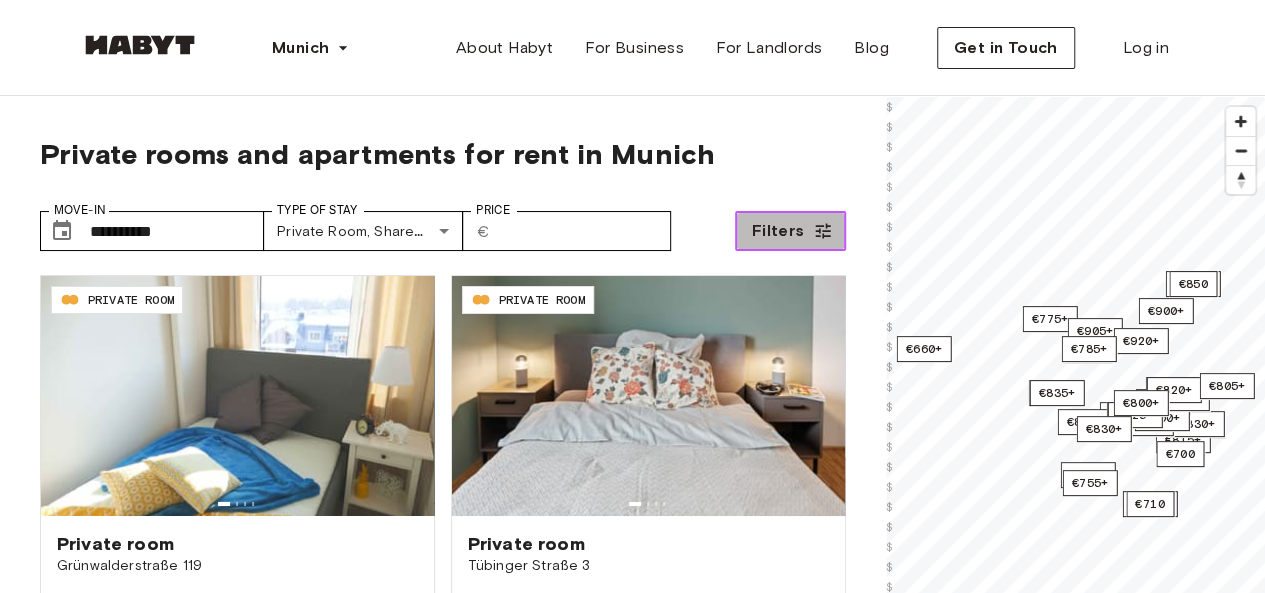 click 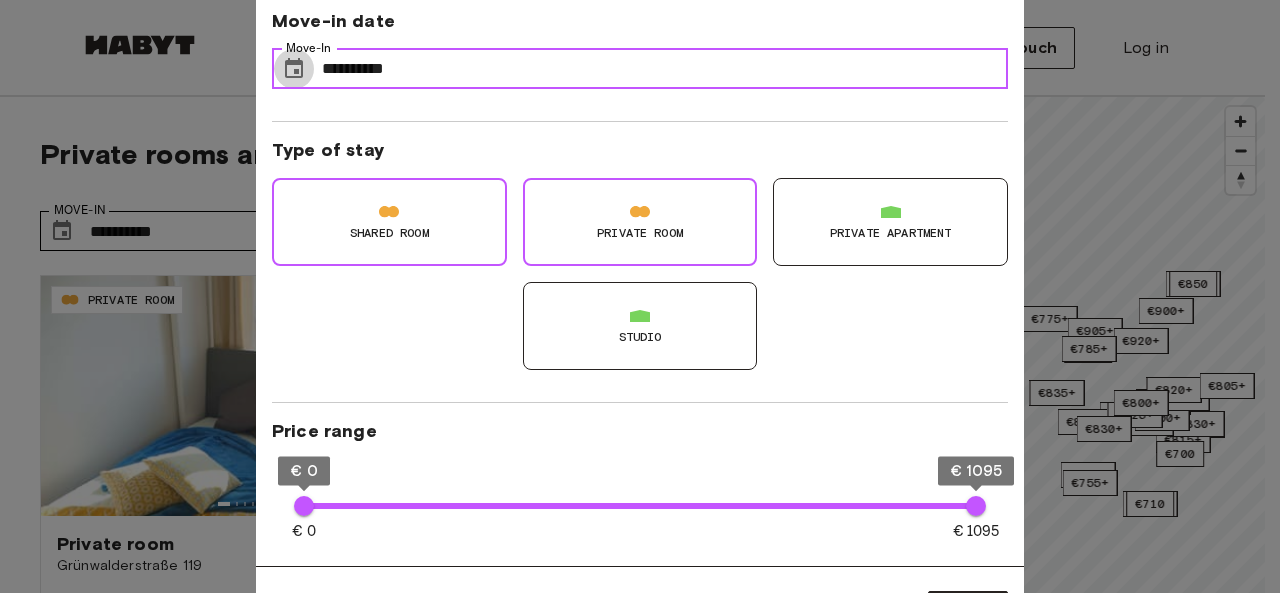 click 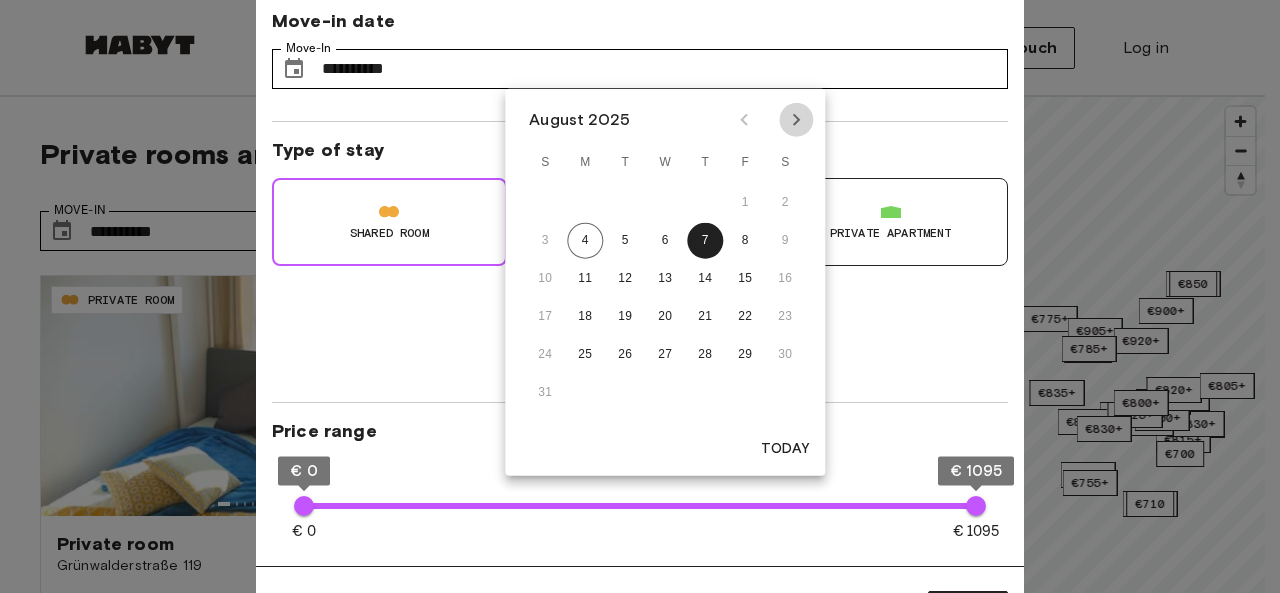 click 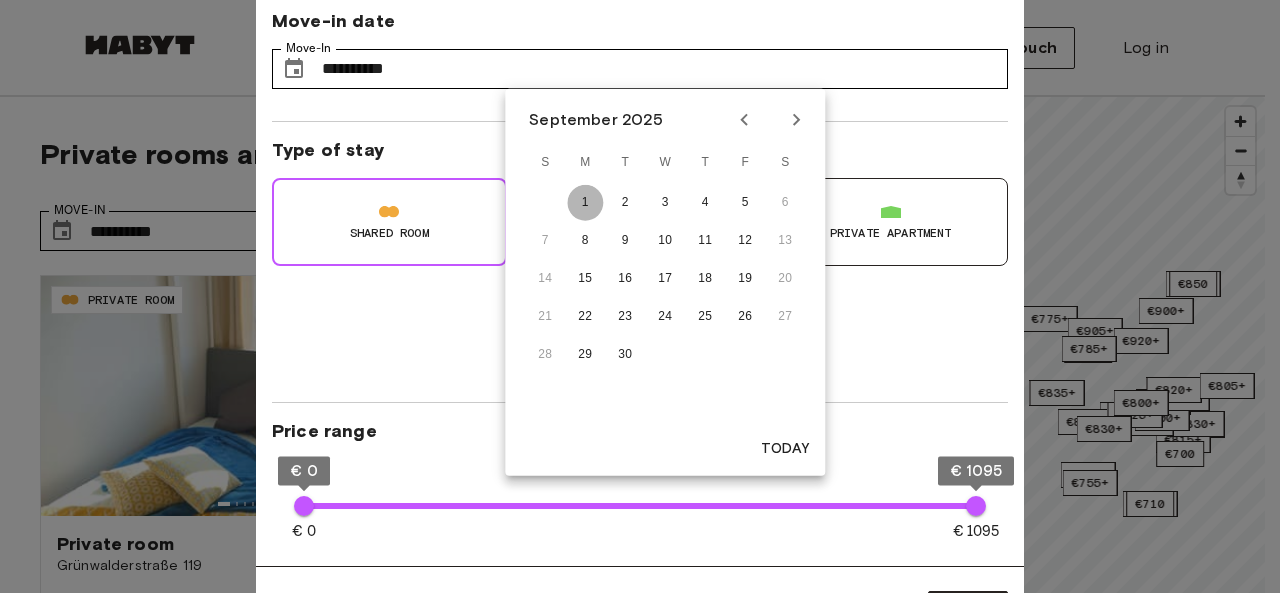 click on "1" at bounding box center (585, 203) 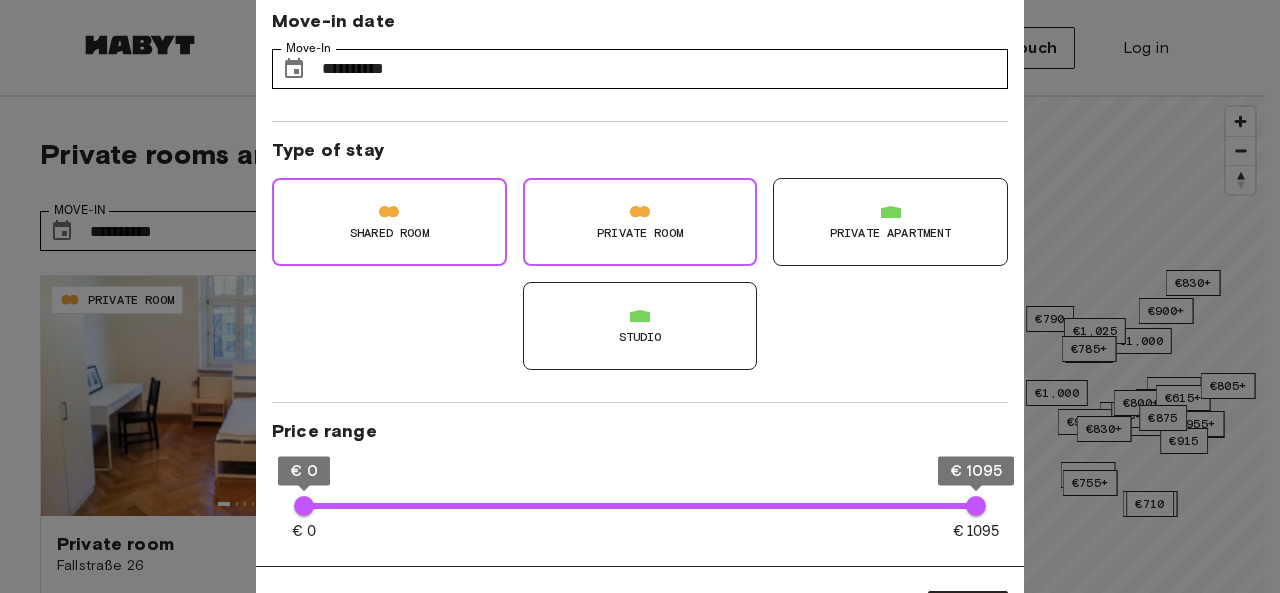 click on "Private Room" at bounding box center (640, 222) 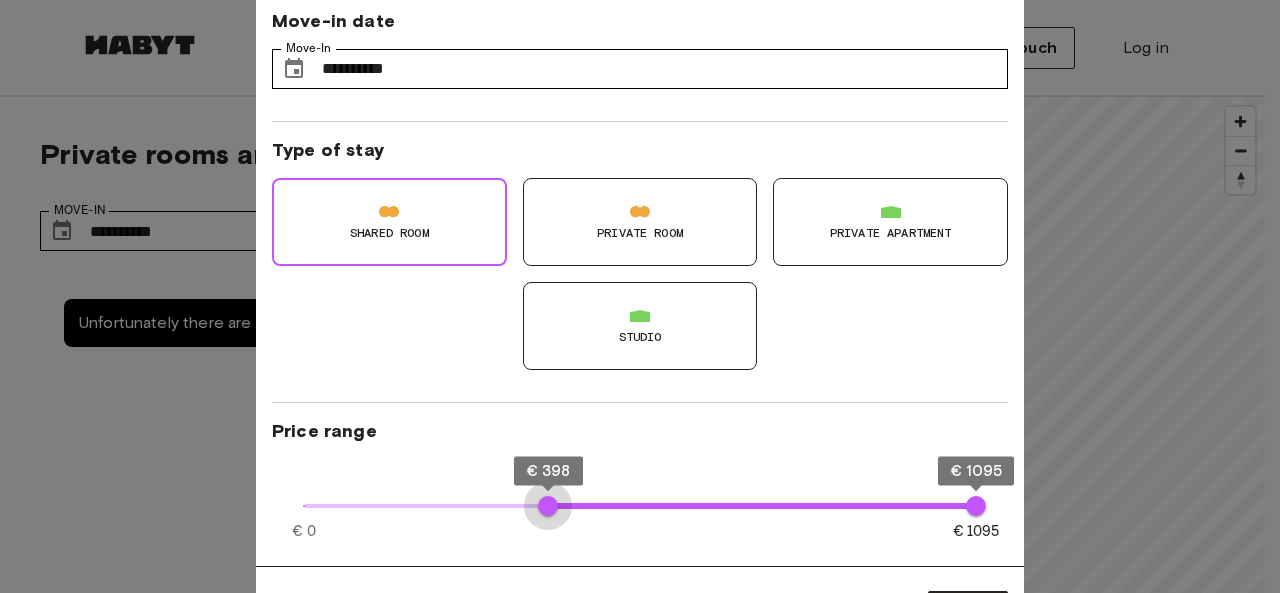 type on "***" 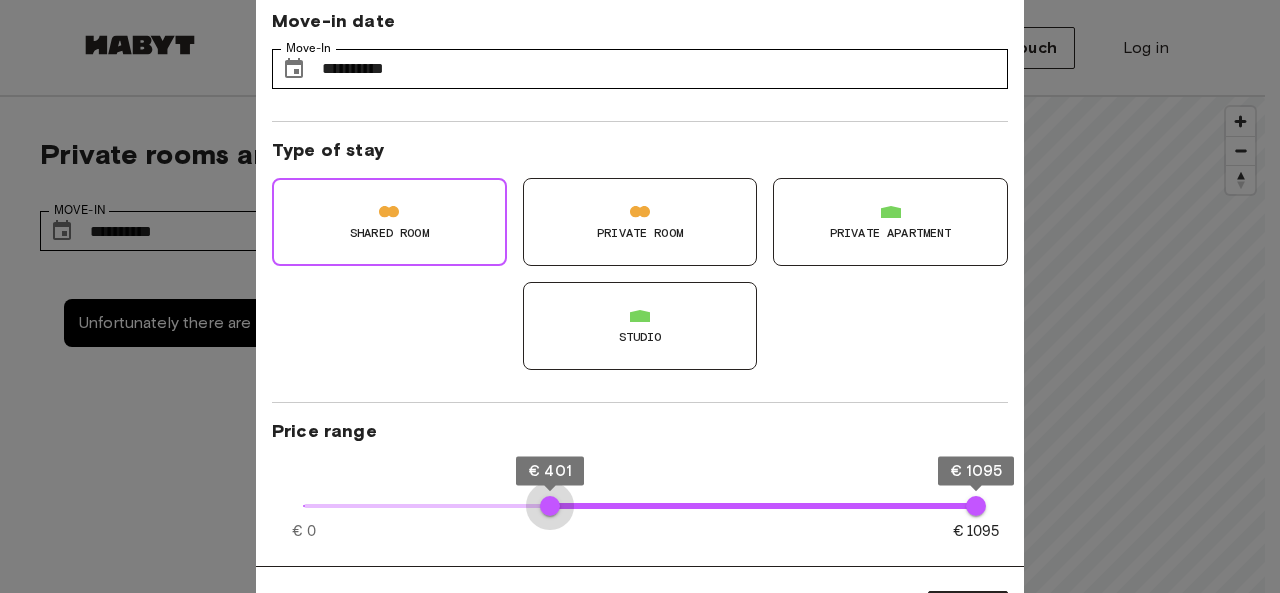 drag, startPoint x: 304, startPoint y: 500, endPoint x: 550, endPoint y: 511, distance: 246.24582 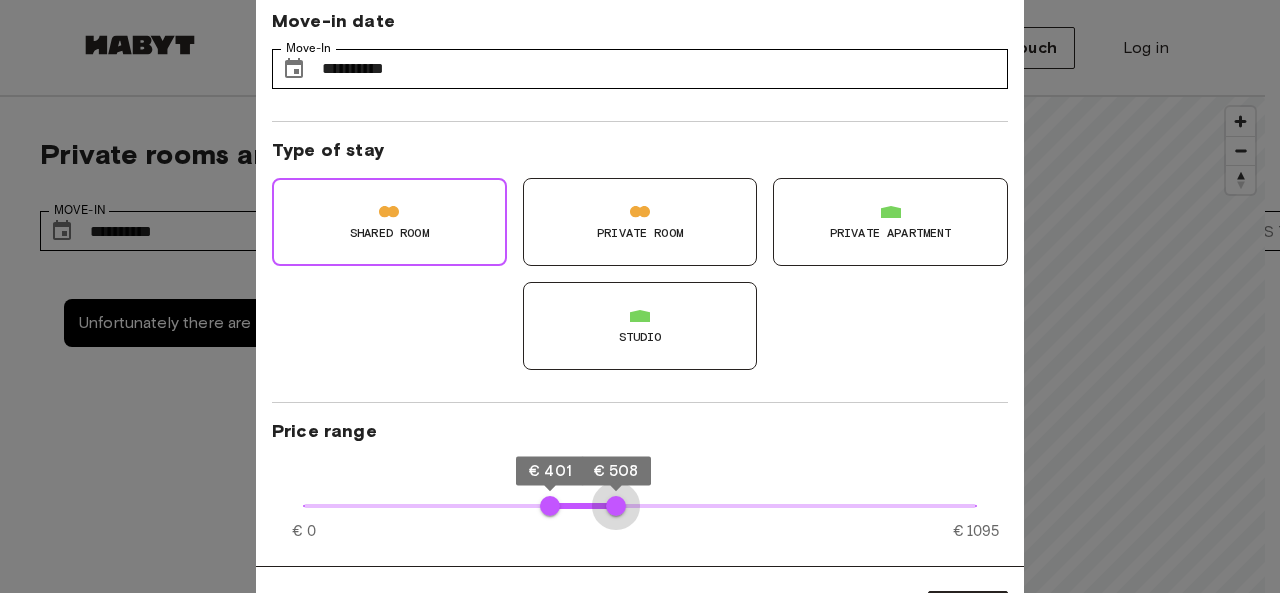 drag, startPoint x: 978, startPoint y: 503, endPoint x: 616, endPoint y: 507, distance: 362.0221 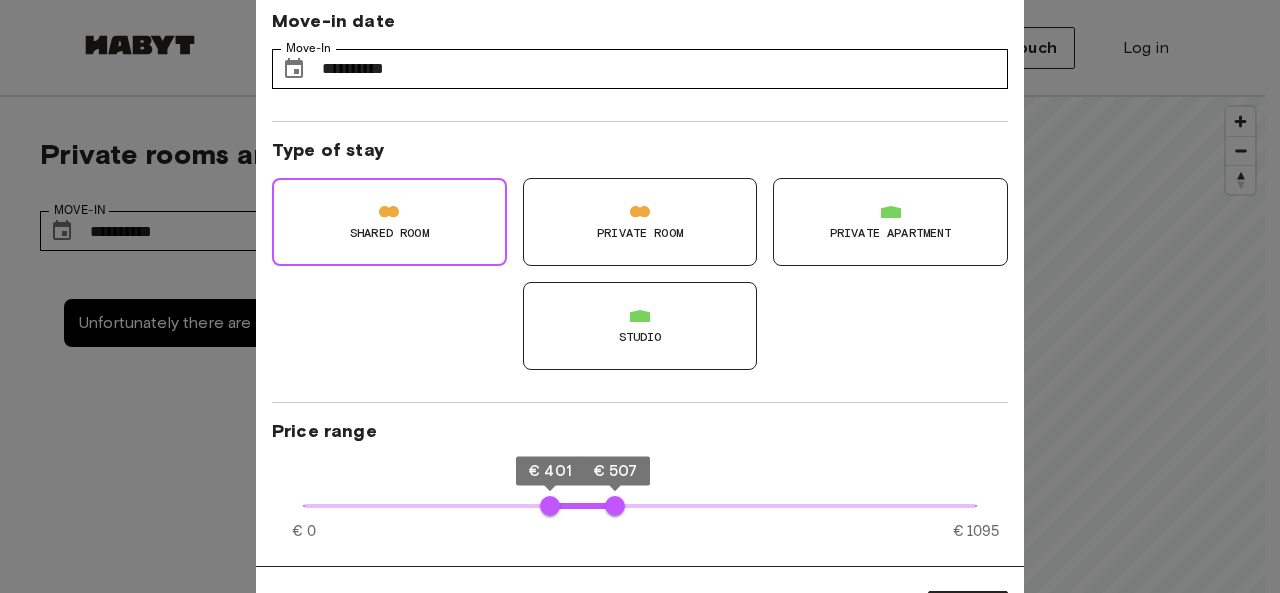 type on "***" 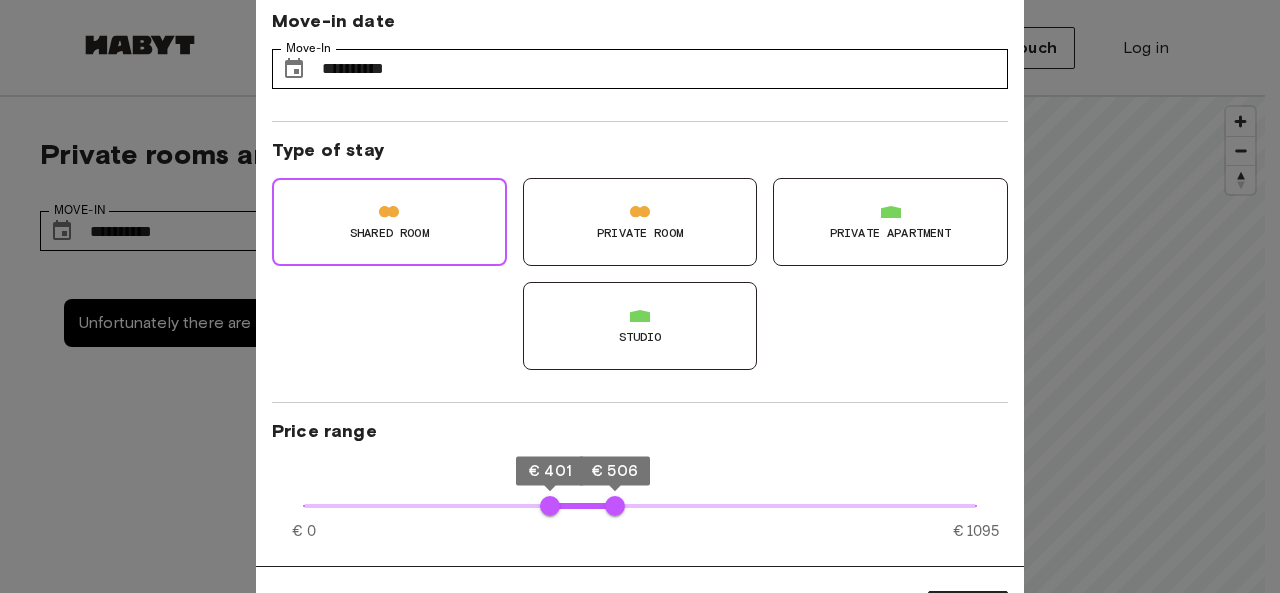 click at bounding box center [640, 296] 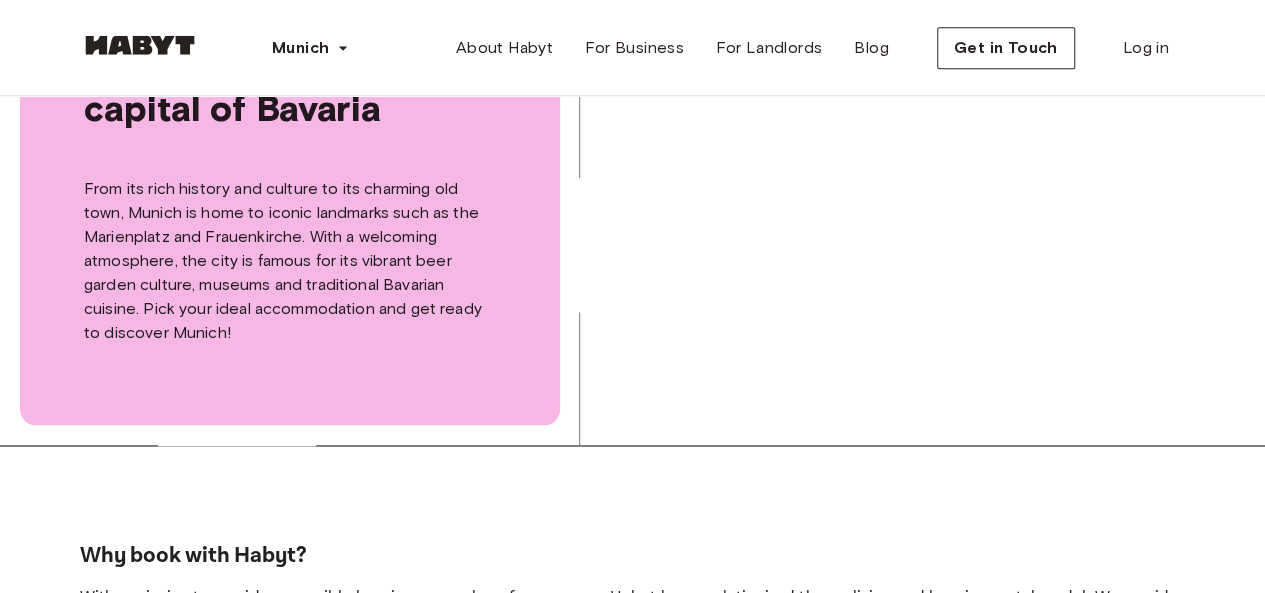 scroll, scrollTop: 0, scrollLeft: 0, axis: both 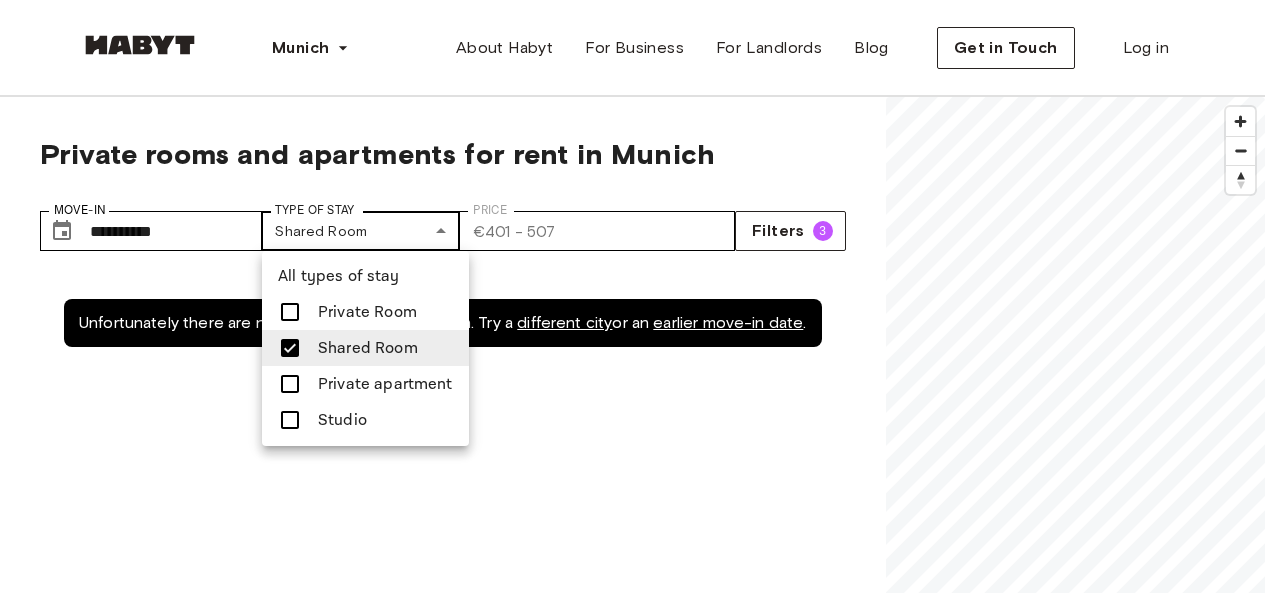 click on "**********" at bounding box center [640, 2390] 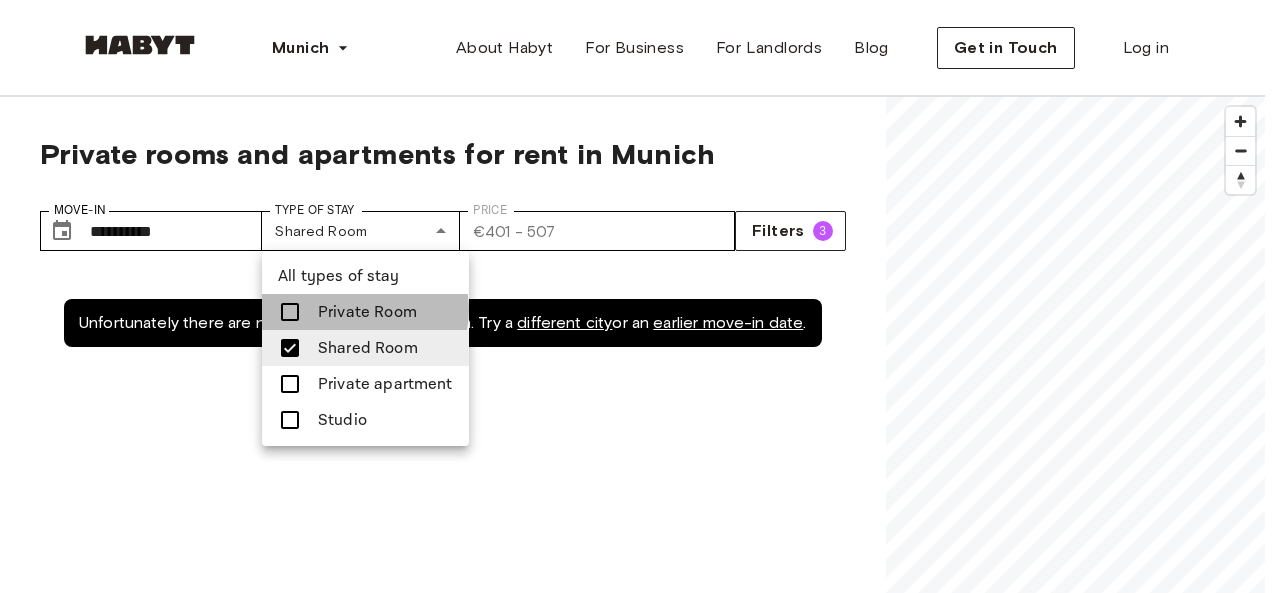 click on "Private Room" at bounding box center [367, 312] 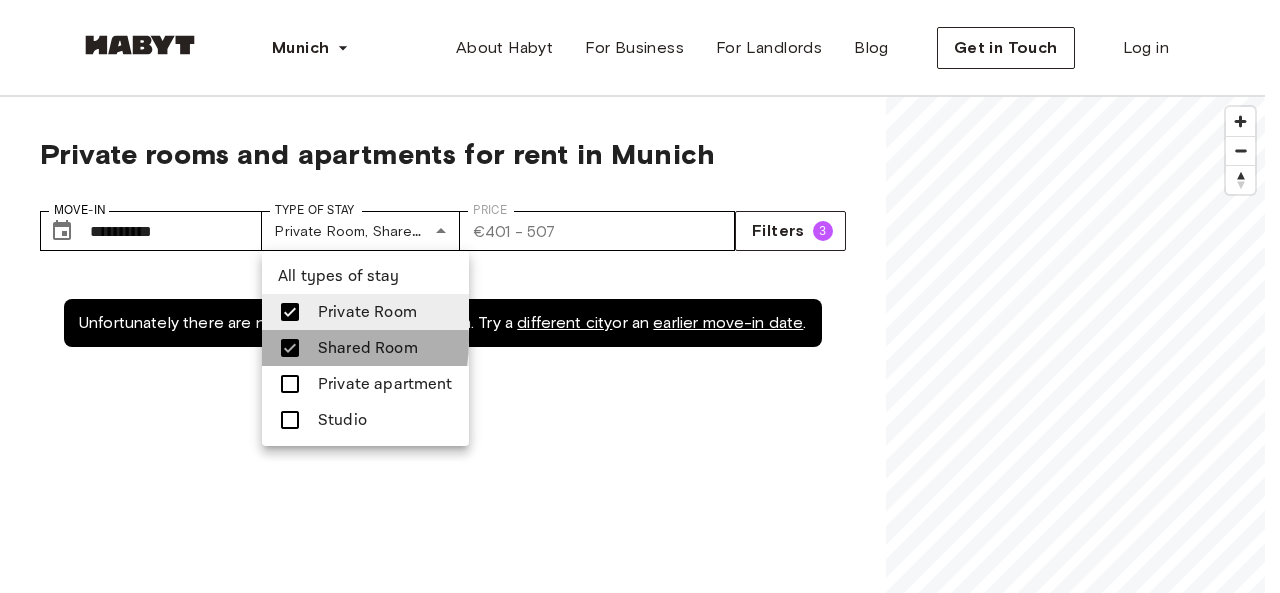 click at bounding box center (290, 348) 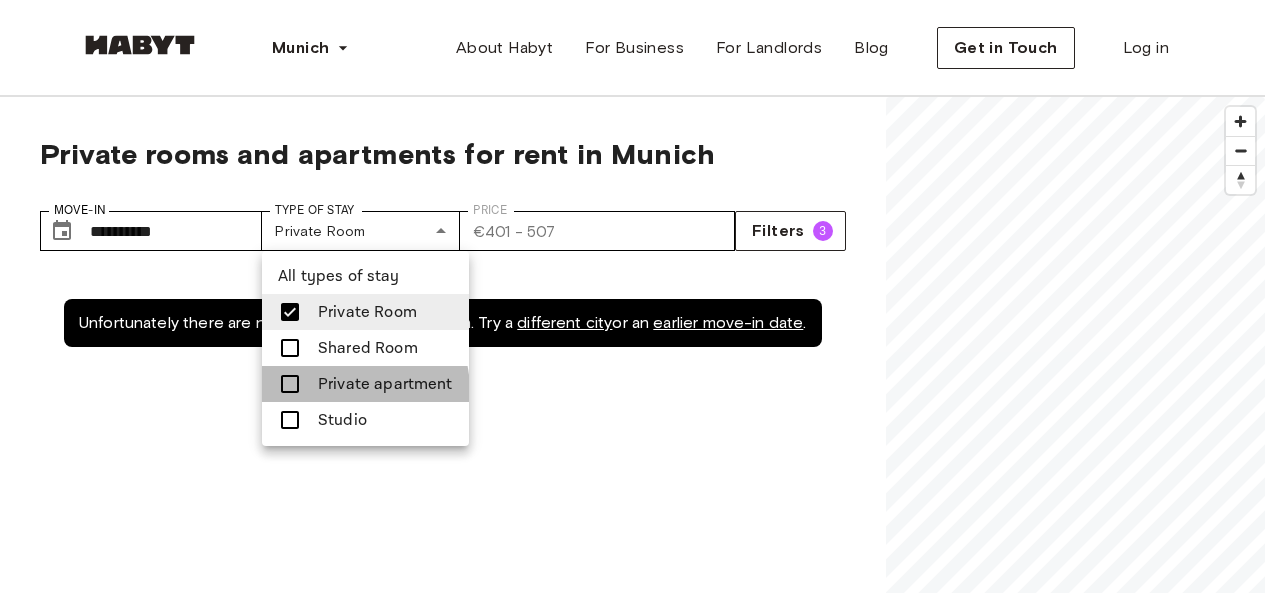 click on "Private apartment" at bounding box center [385, 384] 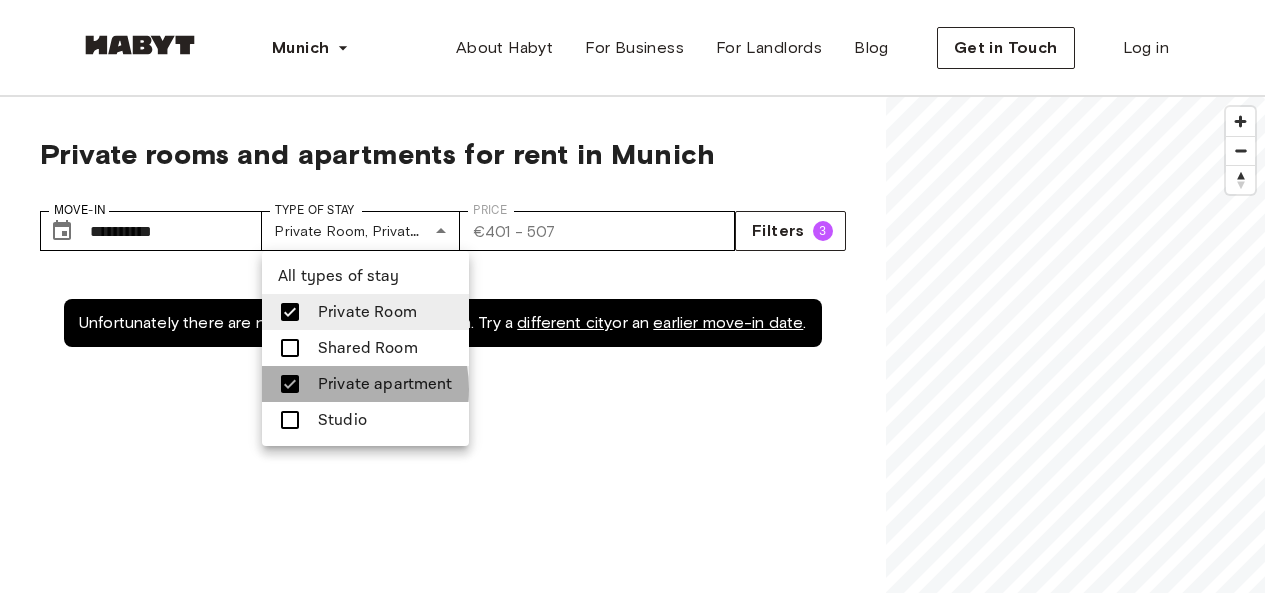 click on "Private apartment" at bounding box center (385, 384) 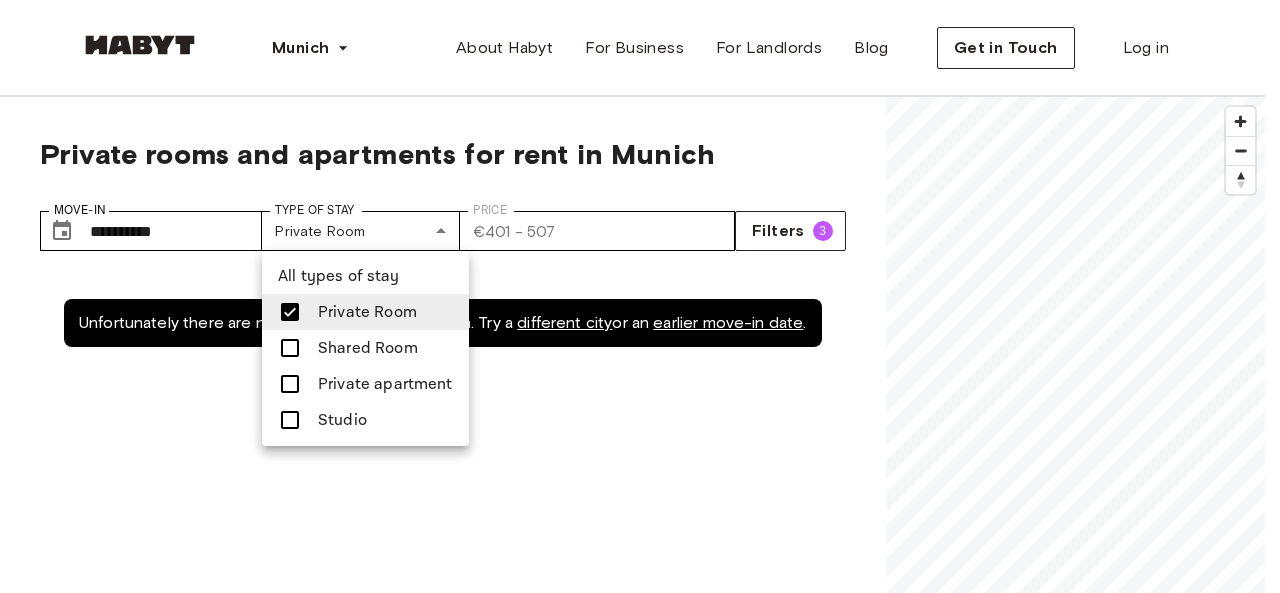 click at bounding box center [640, 296] 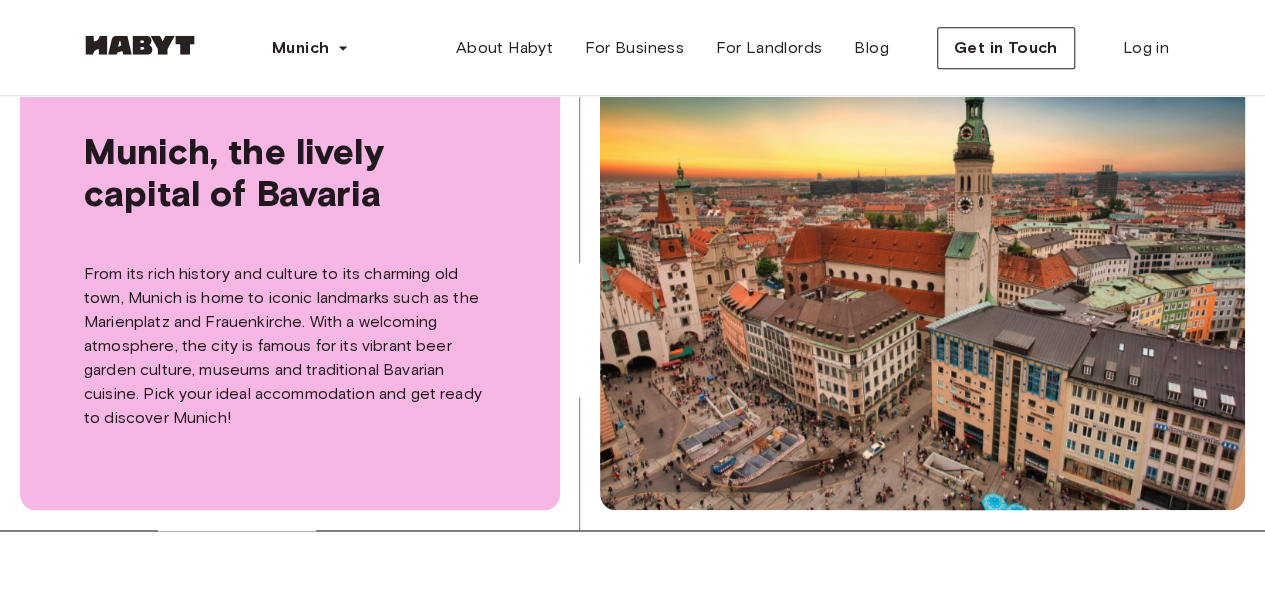 scroll, scrollTop: 0, scrollLeft: 0, axis: both 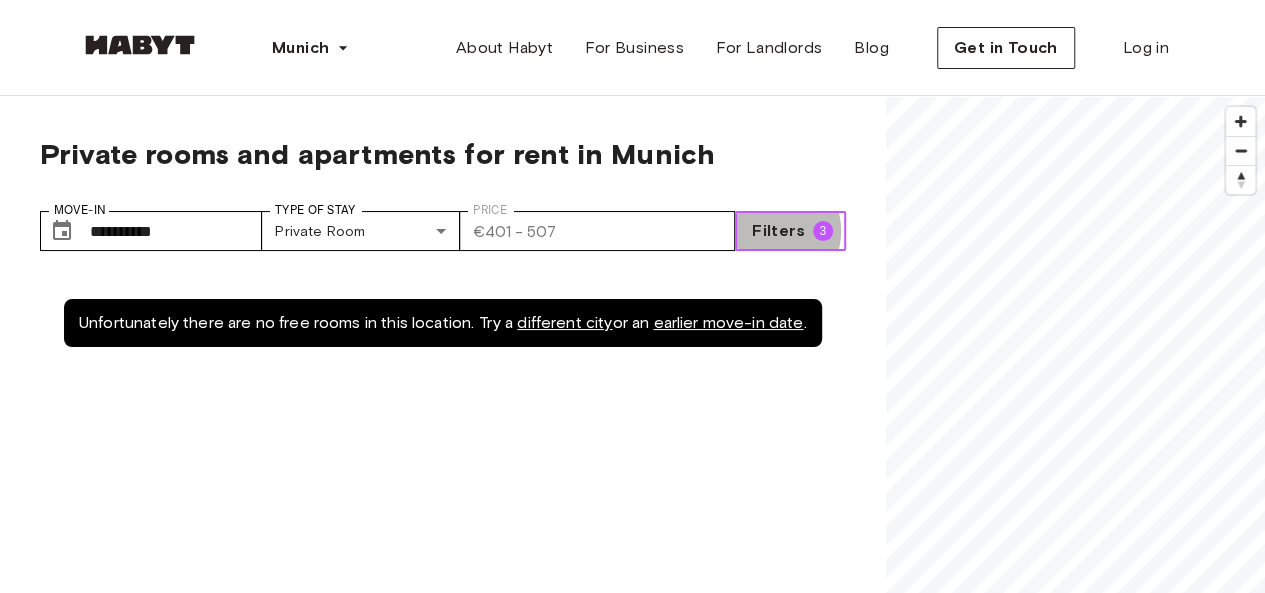 click on "Filters" at bounding box center [778, 231] 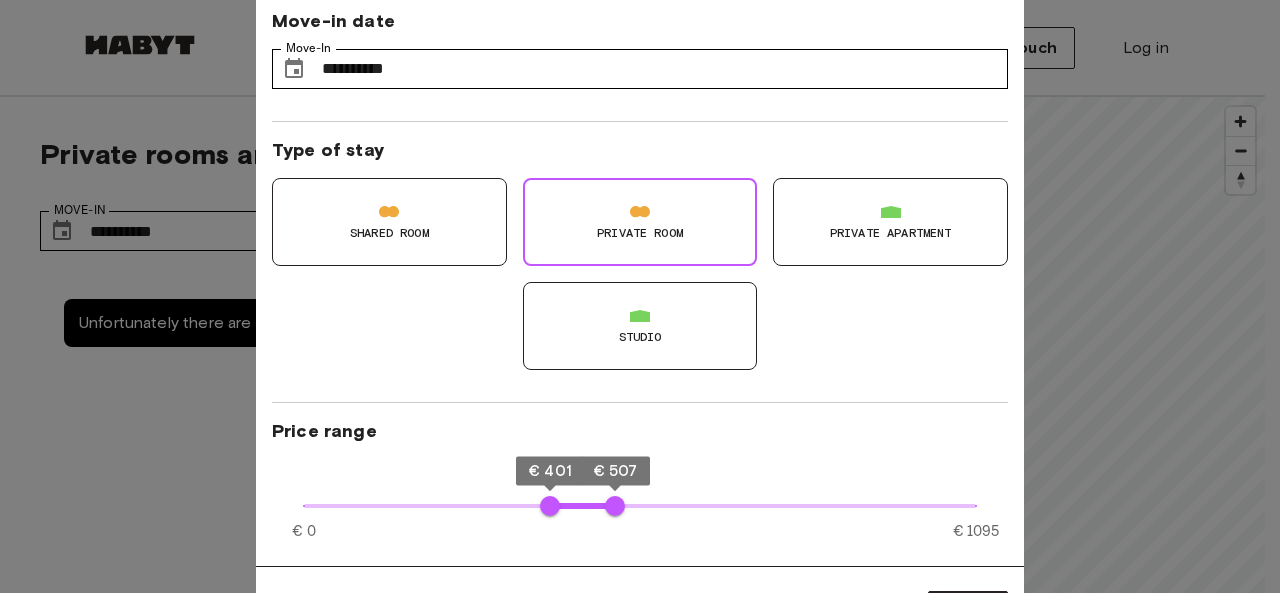 click at bounding box center [640, 296] 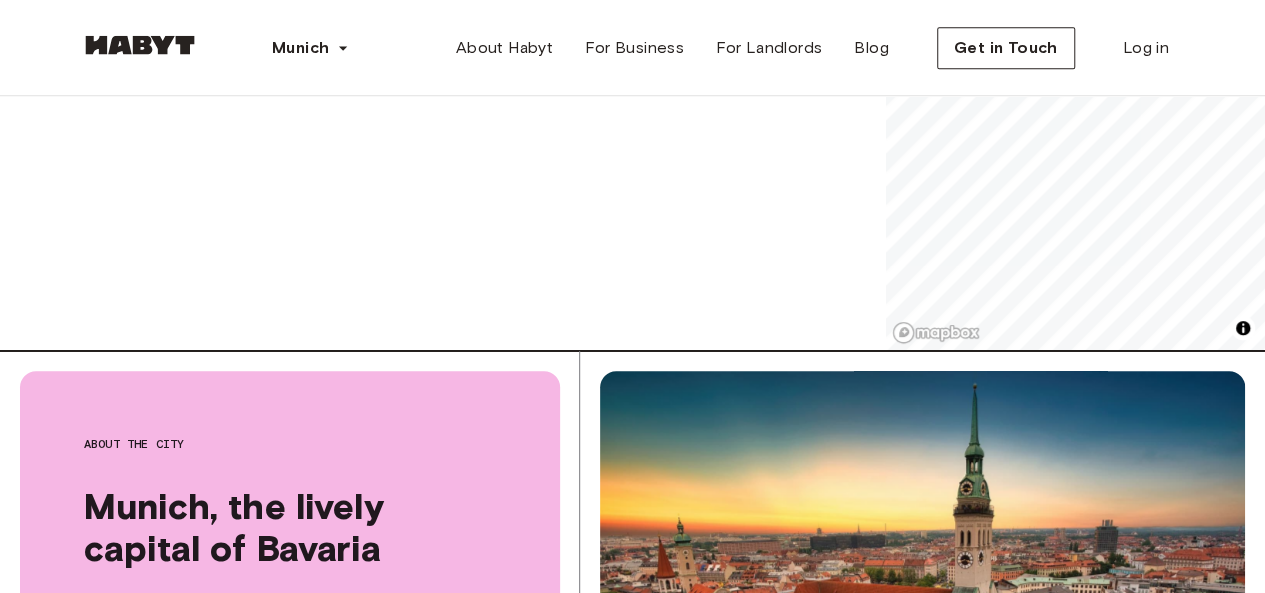 scroll, scrollTop: 0, scrollLeft: 0, axis: both 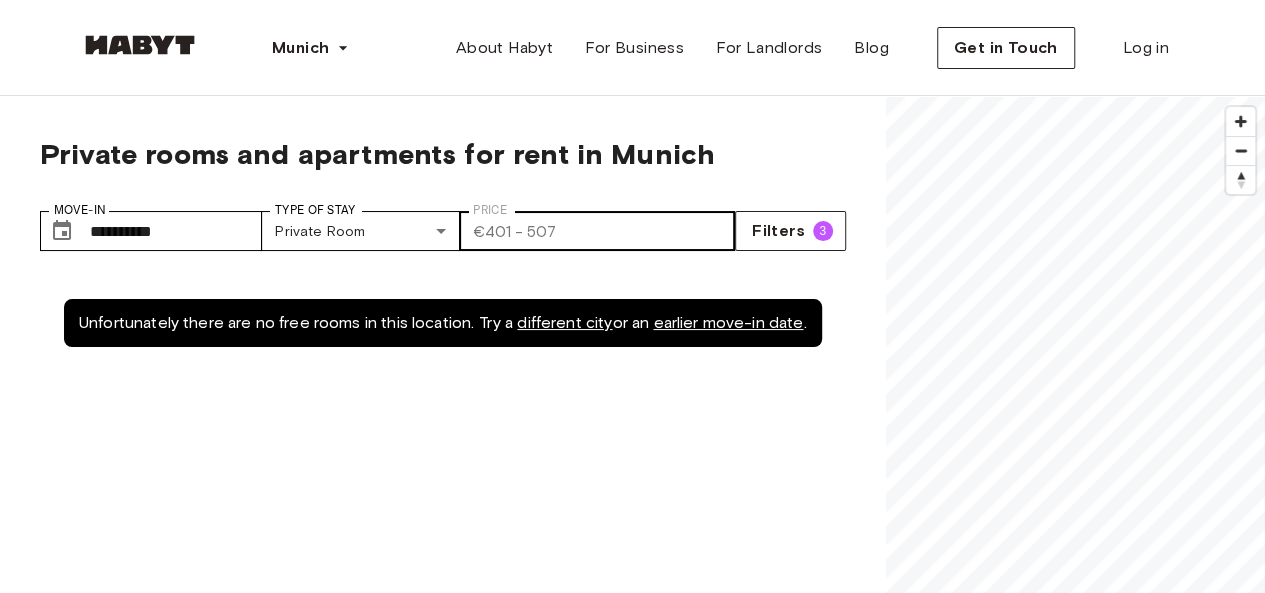 click on "​ € 401 - 507" at bounding box center [514, 231] 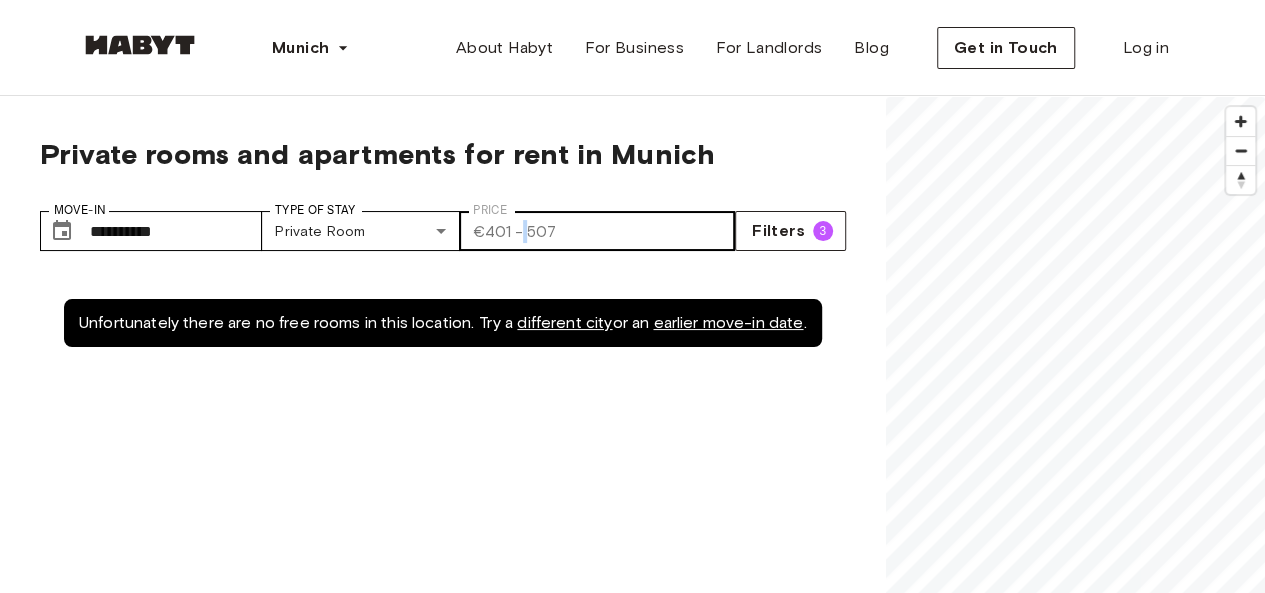 click on "​ € 401 - 507" at bounding box center [514, 231] 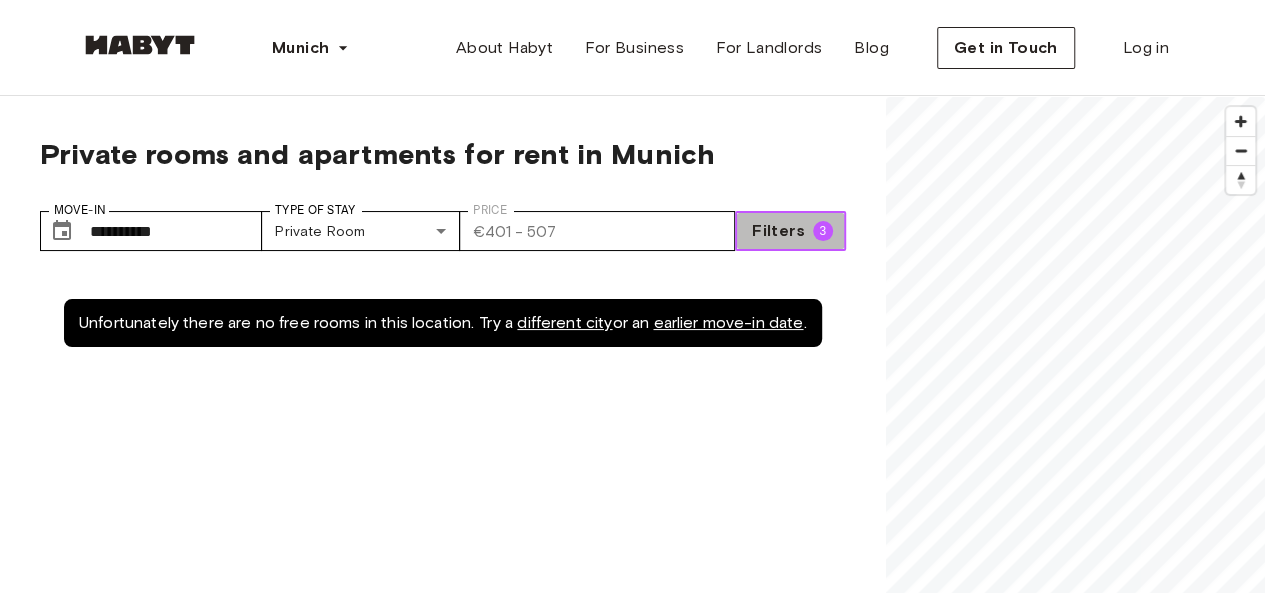 click on "3" at bounding box center [823, 231] 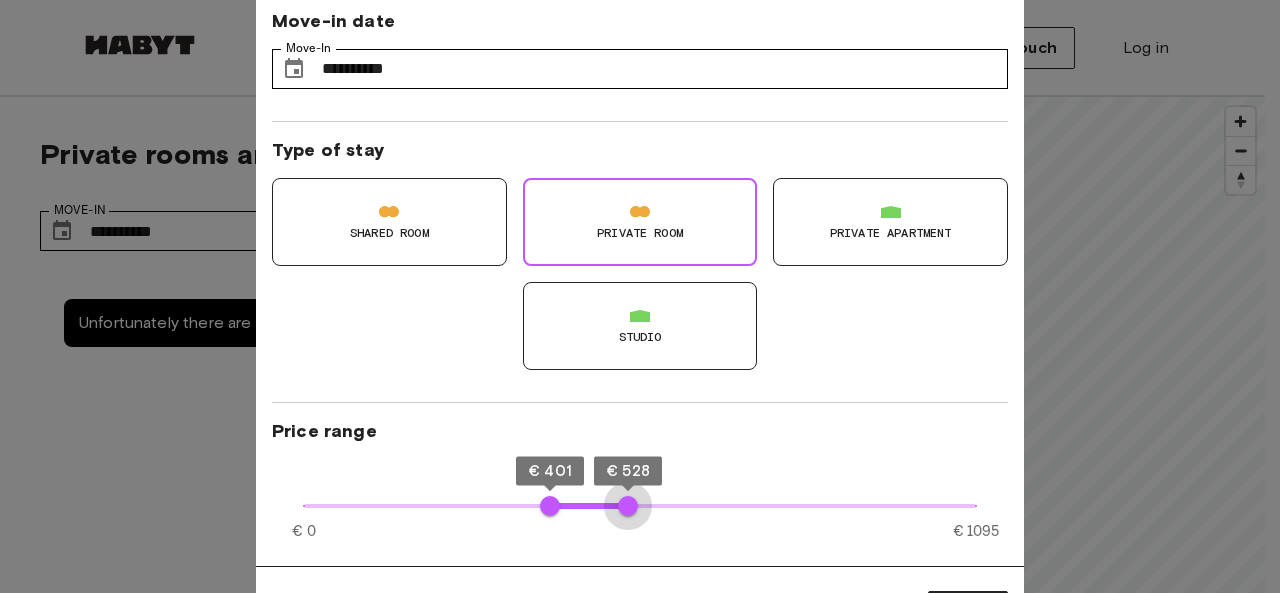 type on "***" 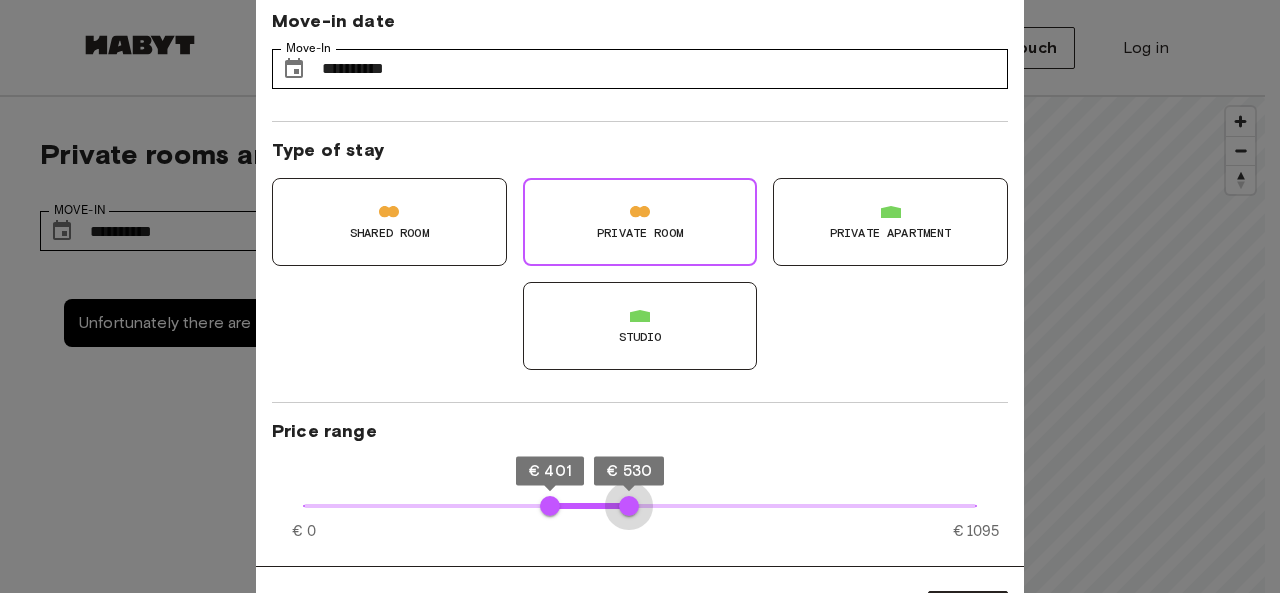 click on "€ 530" at bounding box center [629, 506] 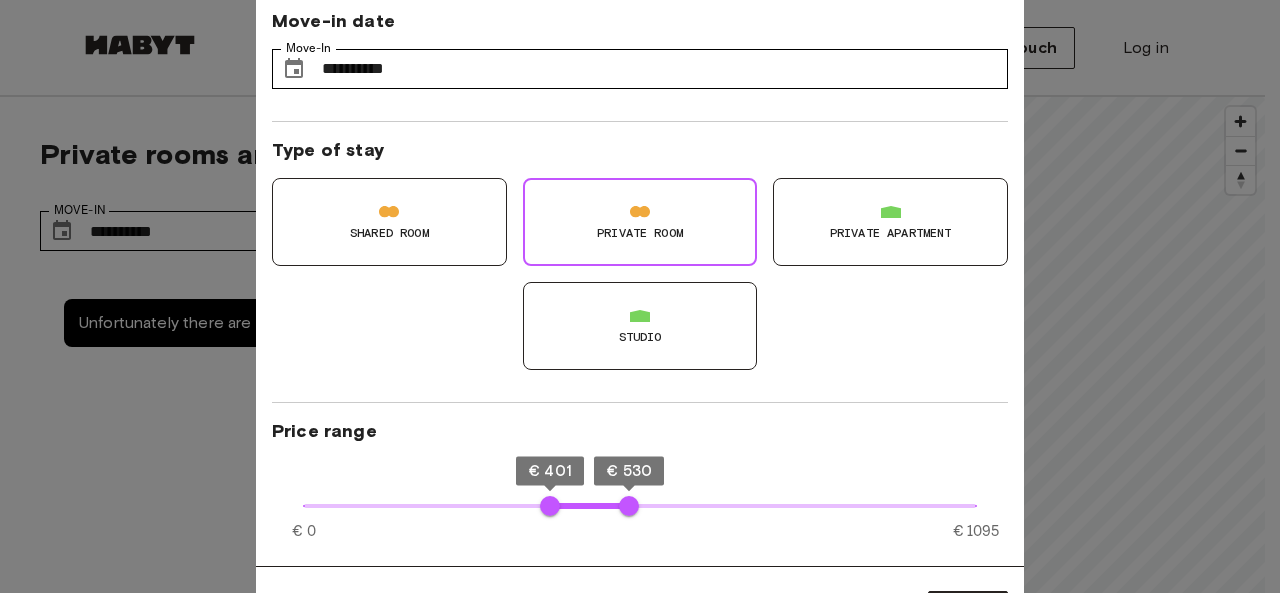 click at bounding box center [640, 296] 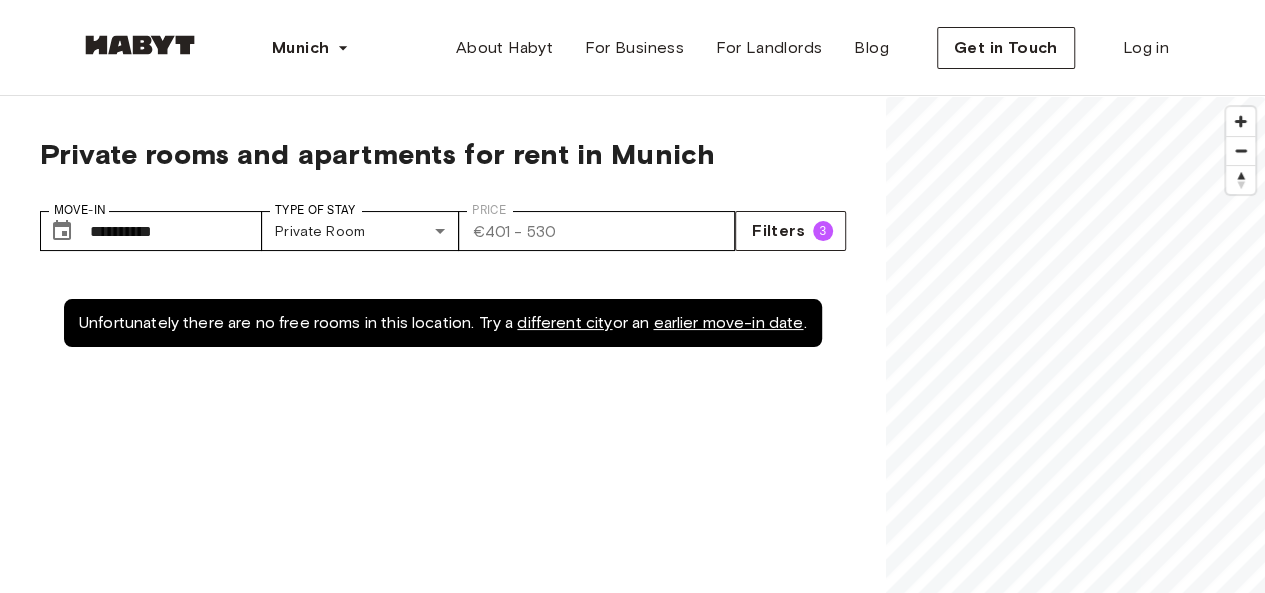 click on "Unfortunately there are no free rooms in this location. Try a   different city  or an   earlier move-in date ." at bounding box center (443, 323) 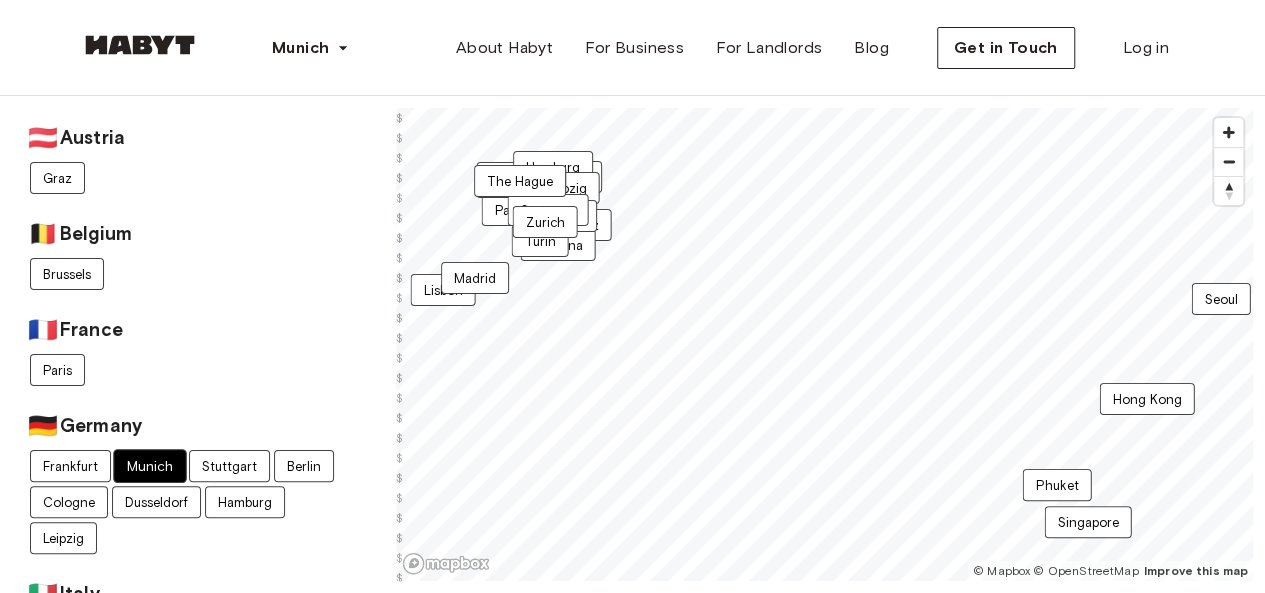 click on "Munich" at bounding box center (149, 466) 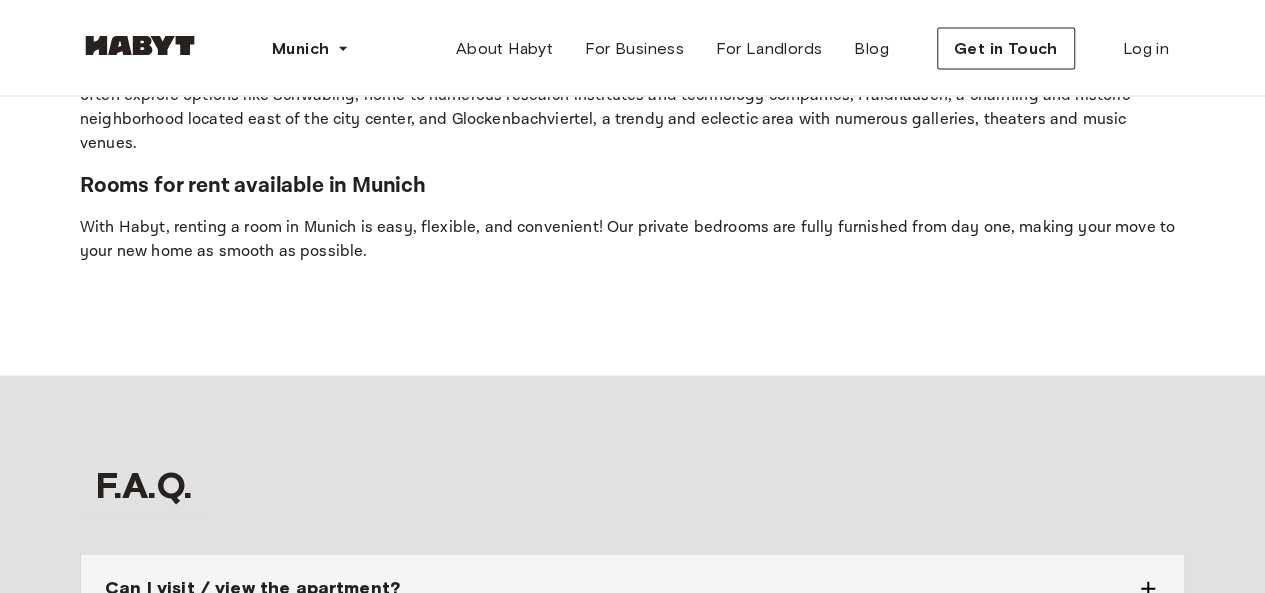 scroll, scrollTop: 0, scrollLeft: 0, axis: both 